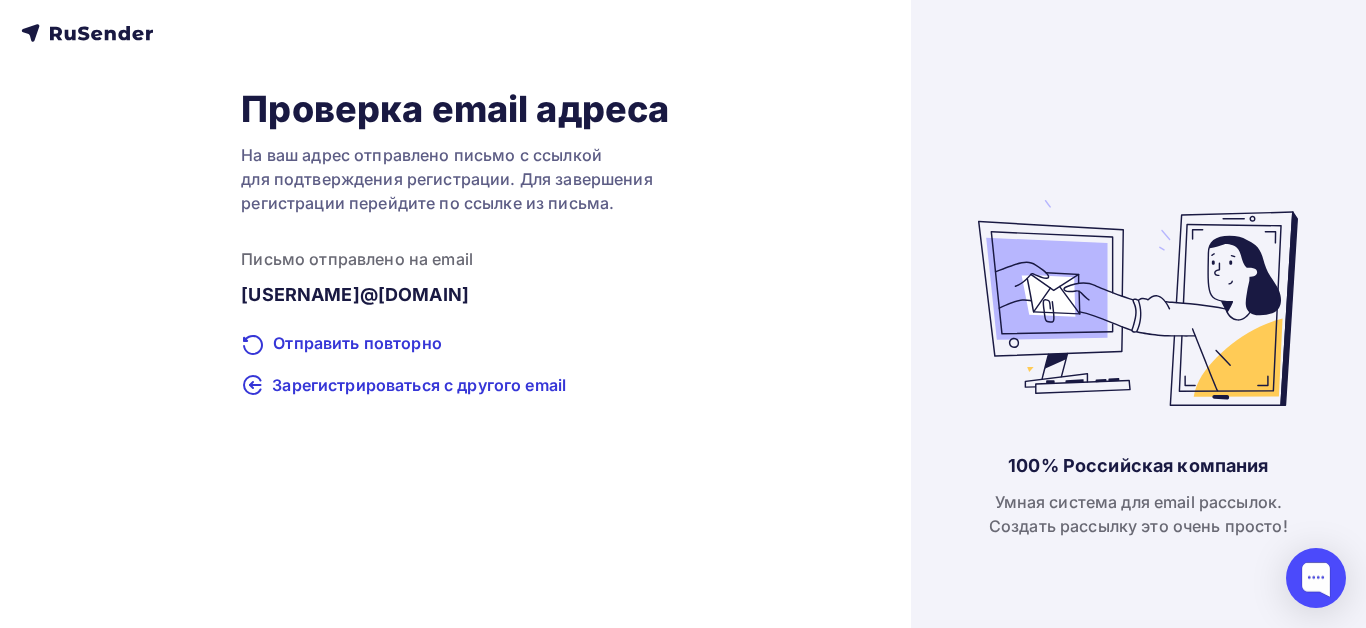 scroll, scrollTop: 0, scrollLeft: 0, axis: both 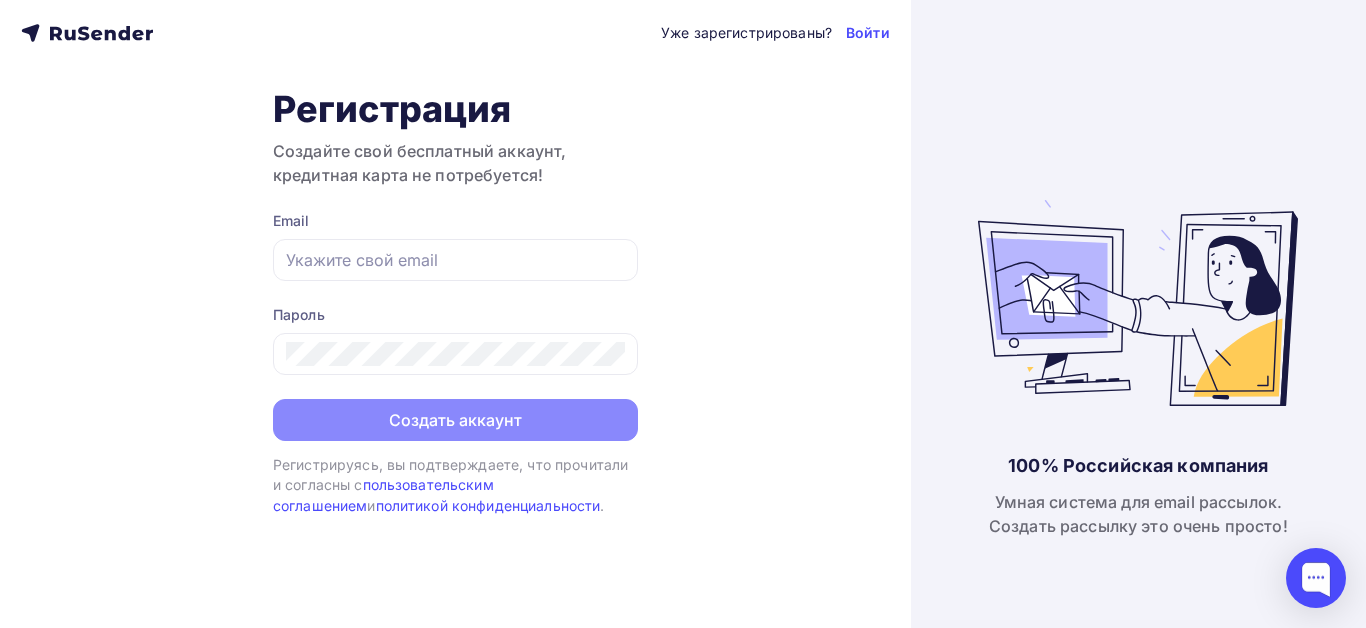 type on "sarovmihail375@Gmail.com" 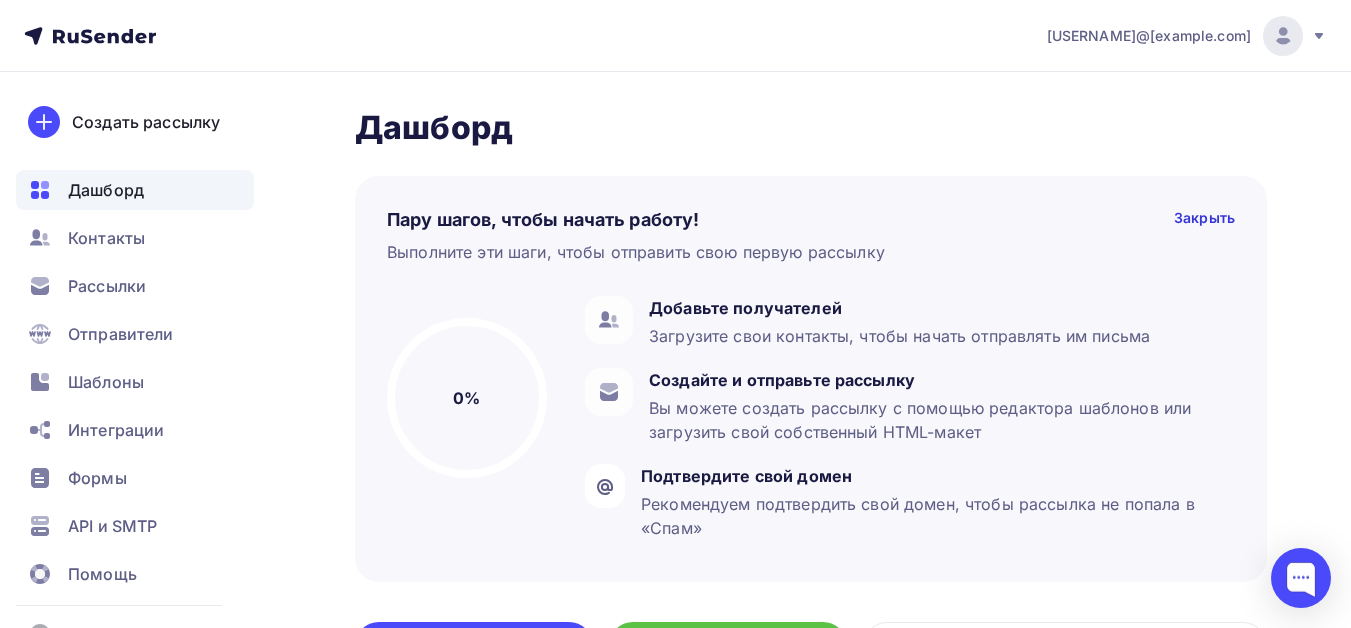 scroll, scrollTop: 100, scrollLeft: 0, axis: vertical 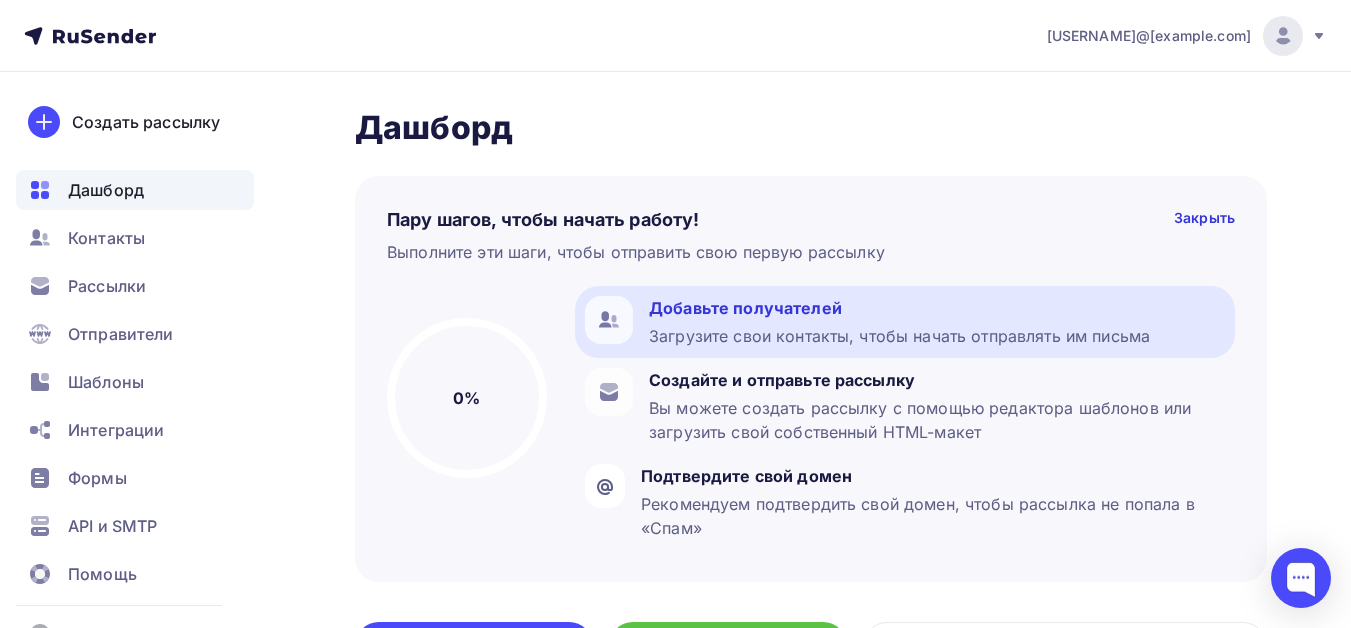 click on "Добавьте получателей" at bounding box center (899, 308) 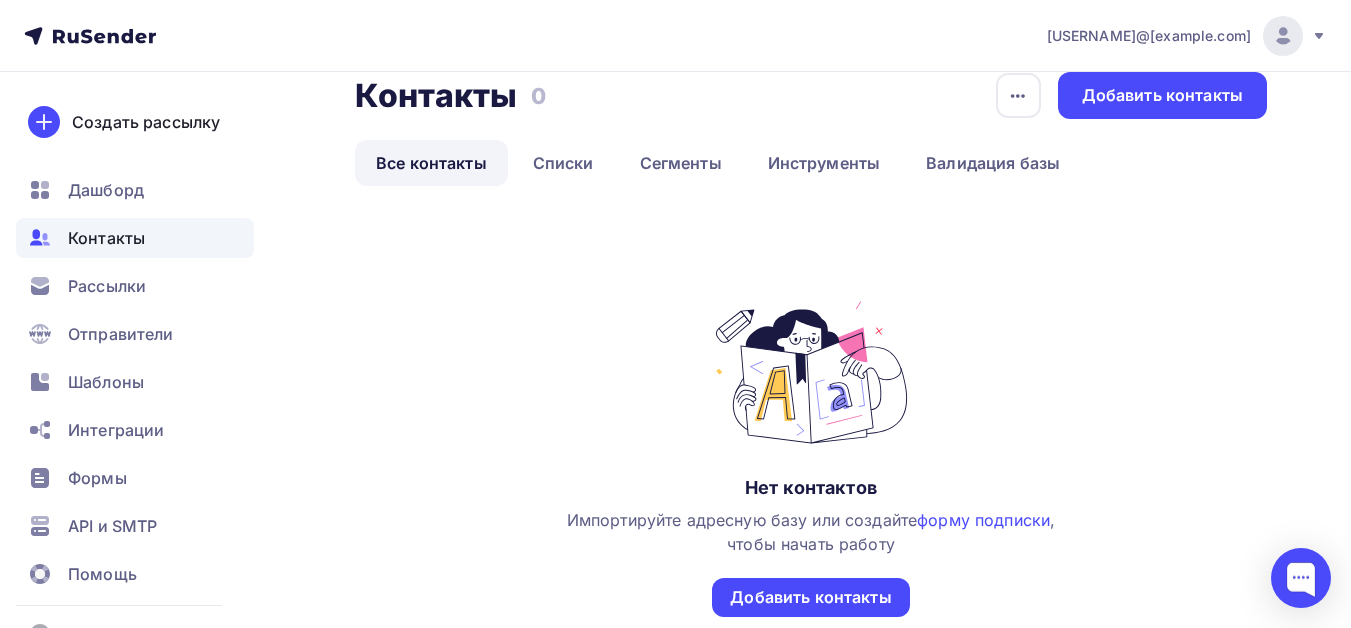 scroll, scrollTop: 0, scrollLeft: 0, axis: both 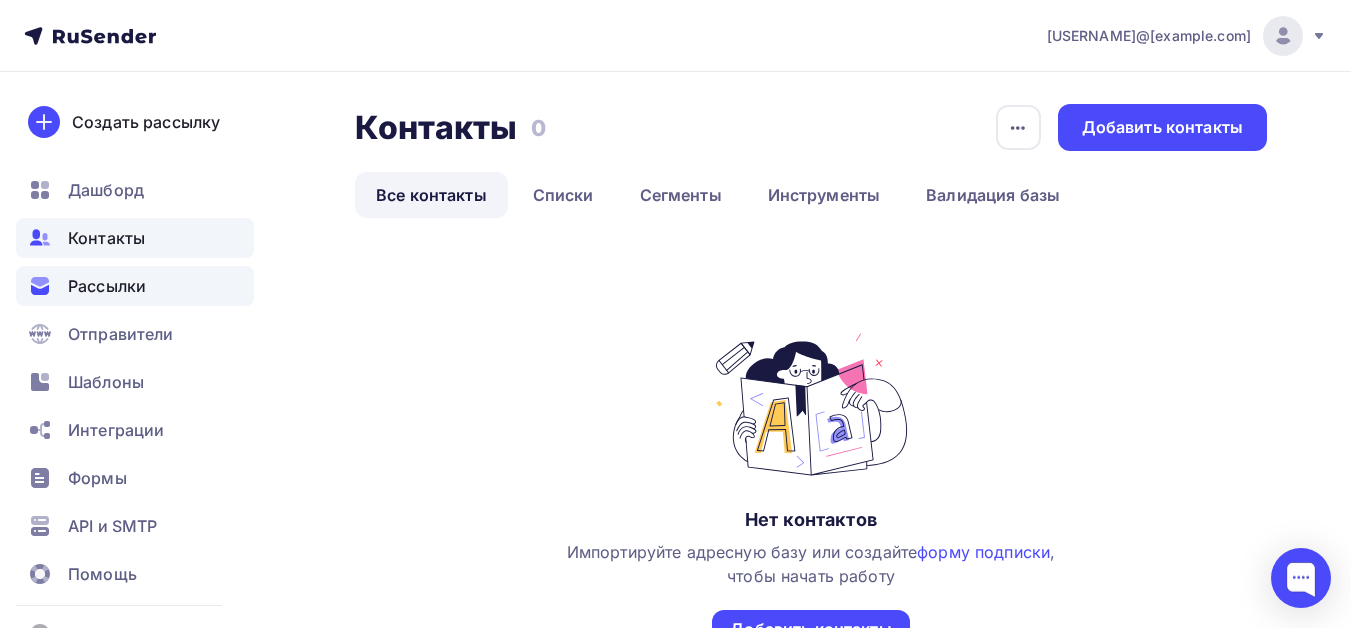 click on "Рассылки" at bounding box center [107, 286] 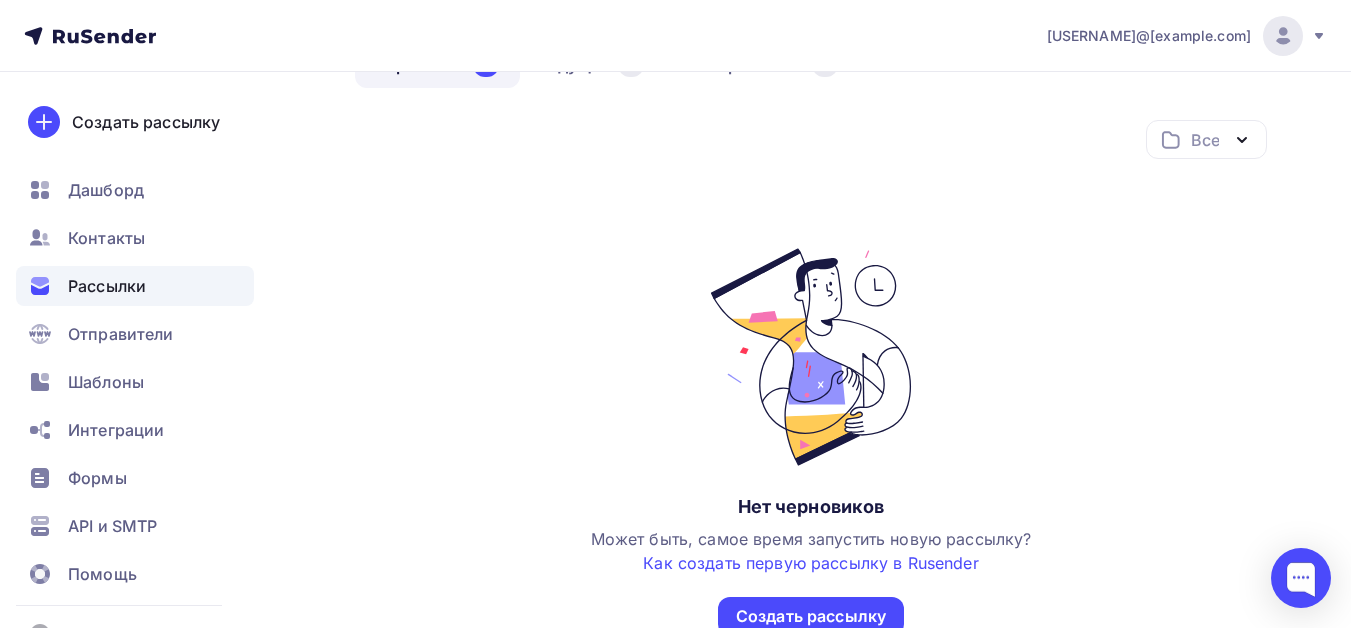 scroll, scrollTop: 100, scrollLeft: 0, axis: vertical 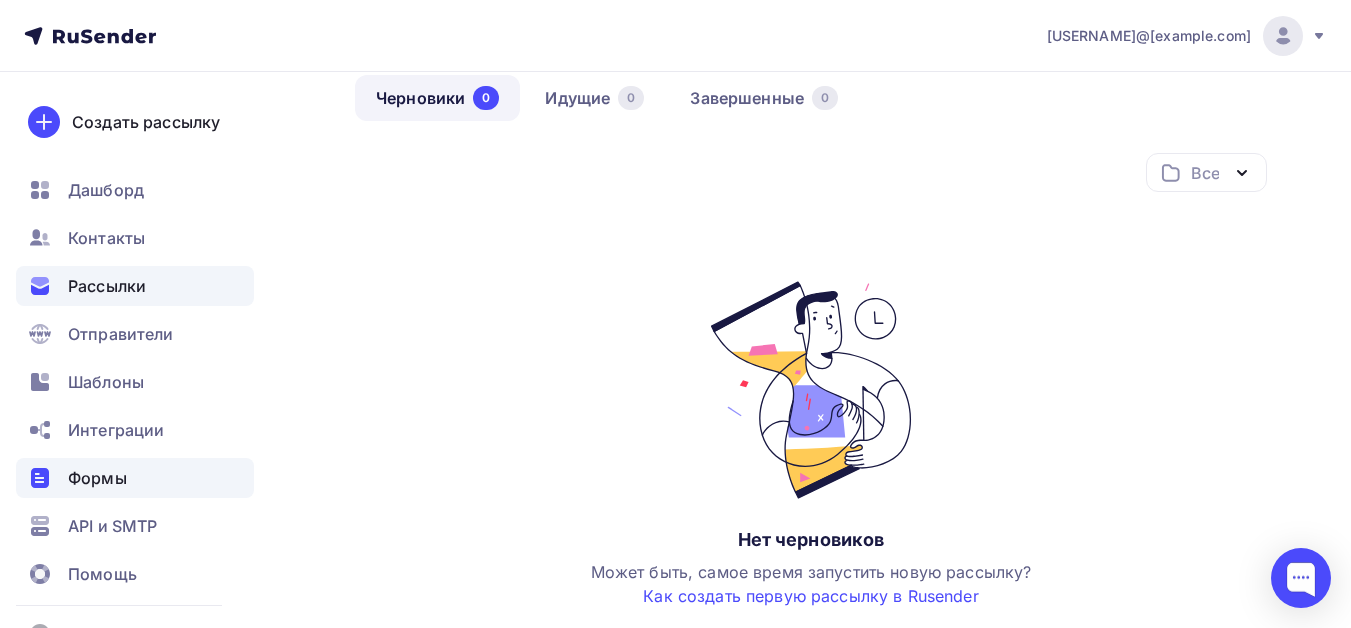click on "Формы" at bounding box center [97, 478] 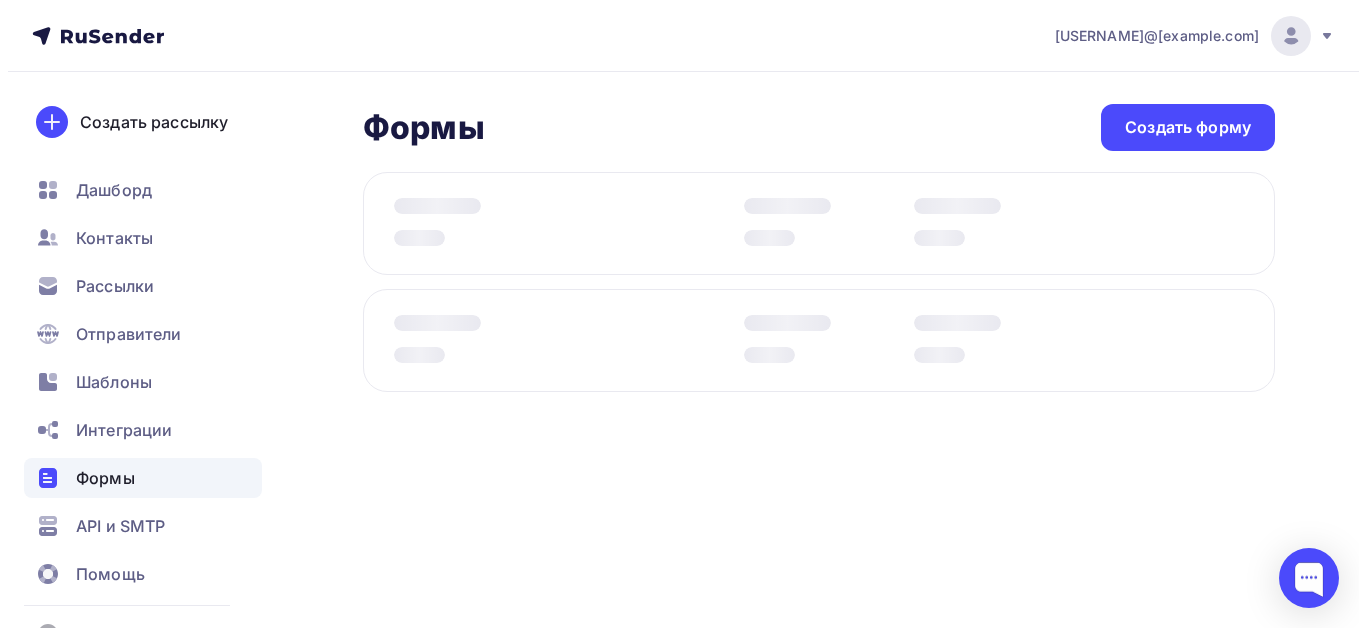scroll, scrollTop: 0, scrollLeft: 0, axis: both 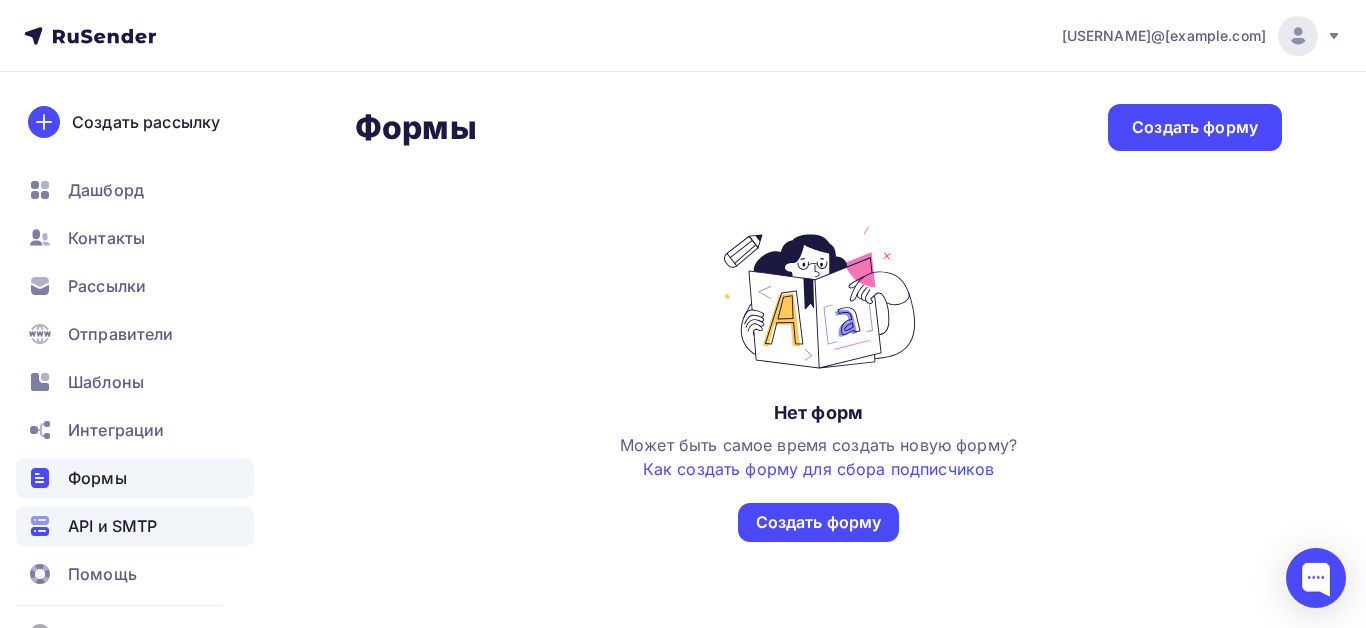 click on "API и SMTP" at bounding box center [112, 526] 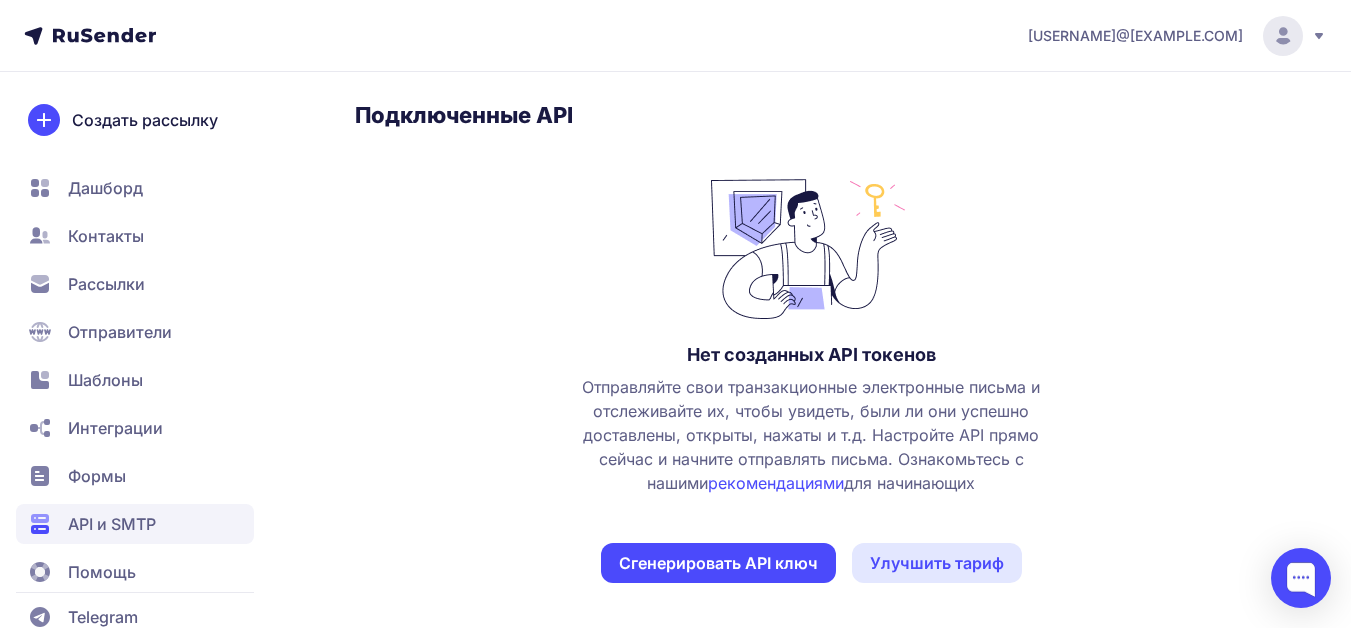 scroll, scrollTop: 316, scrollLeft: 0, axis: vertical 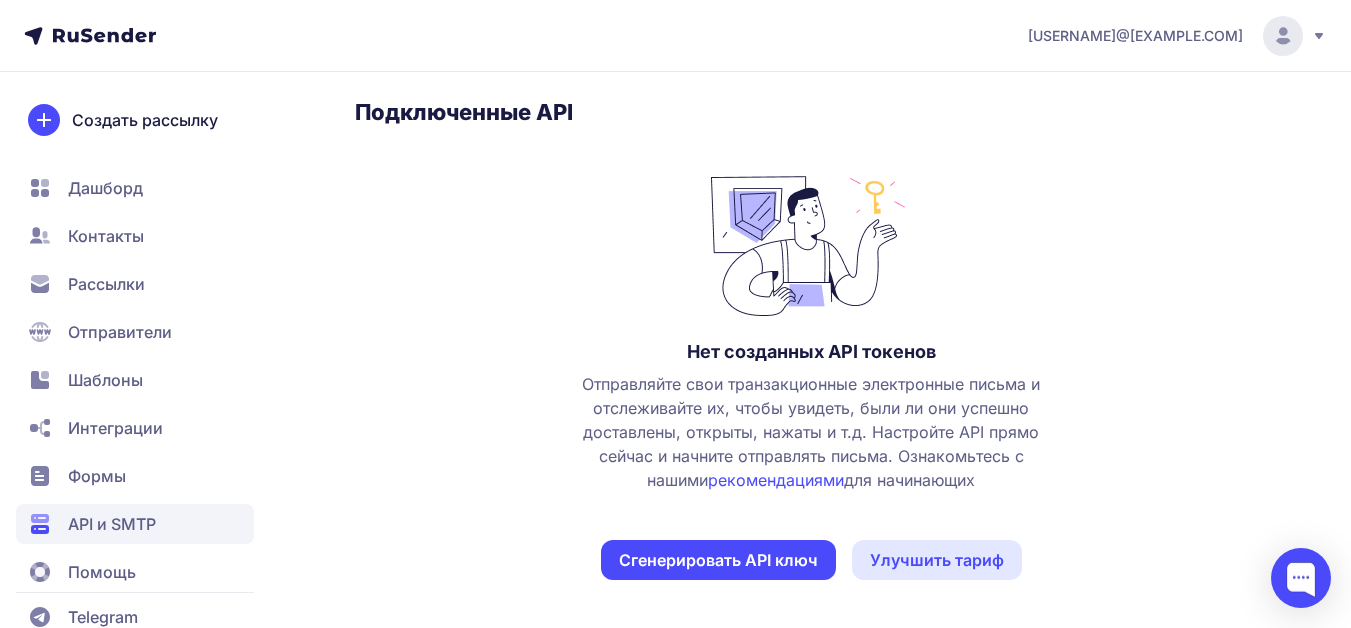 click on "Помощь" at bounding box center [102, 572] 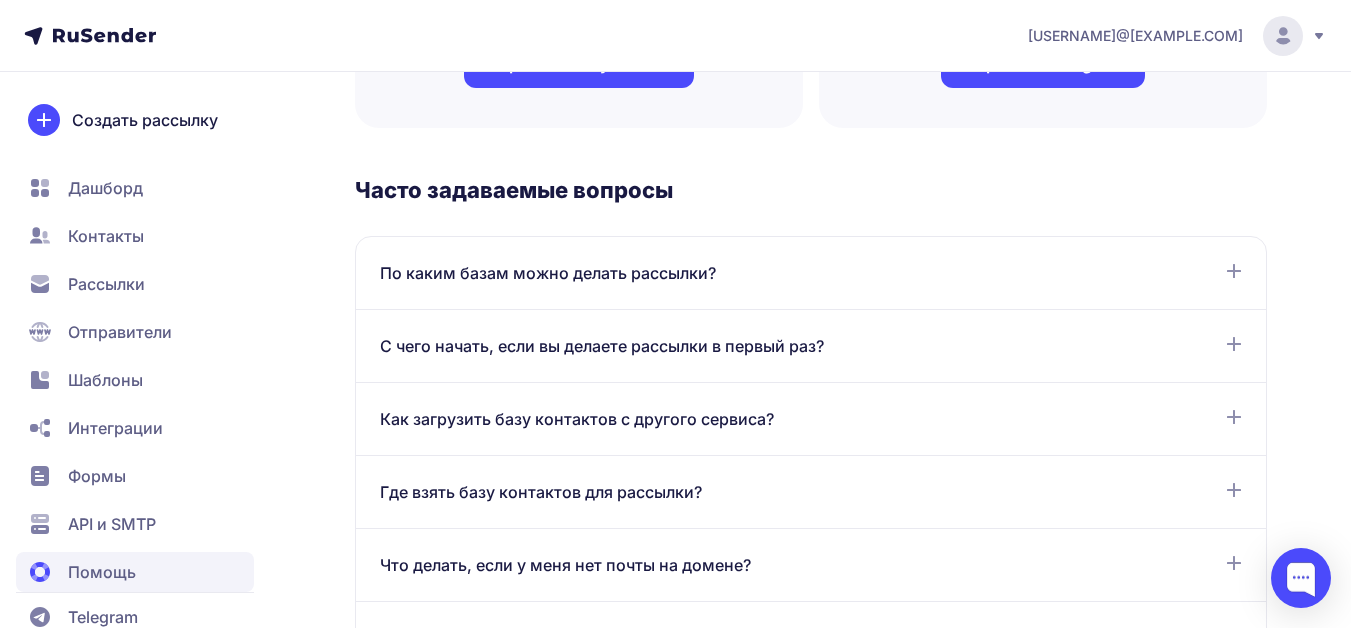 scroll, scrollTop: 600, scrollLeft: 0, axis: vertical 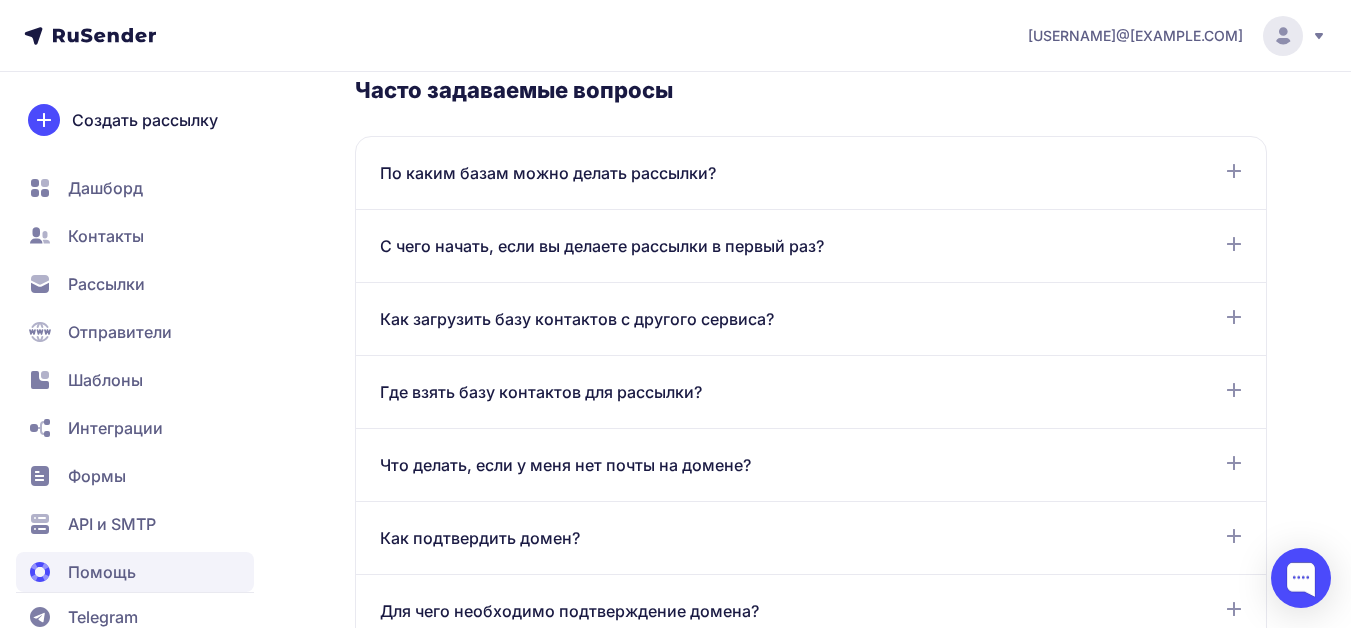 click on "Что делать, если у меня нет почты на домене?" at bounding box center (565, 465) 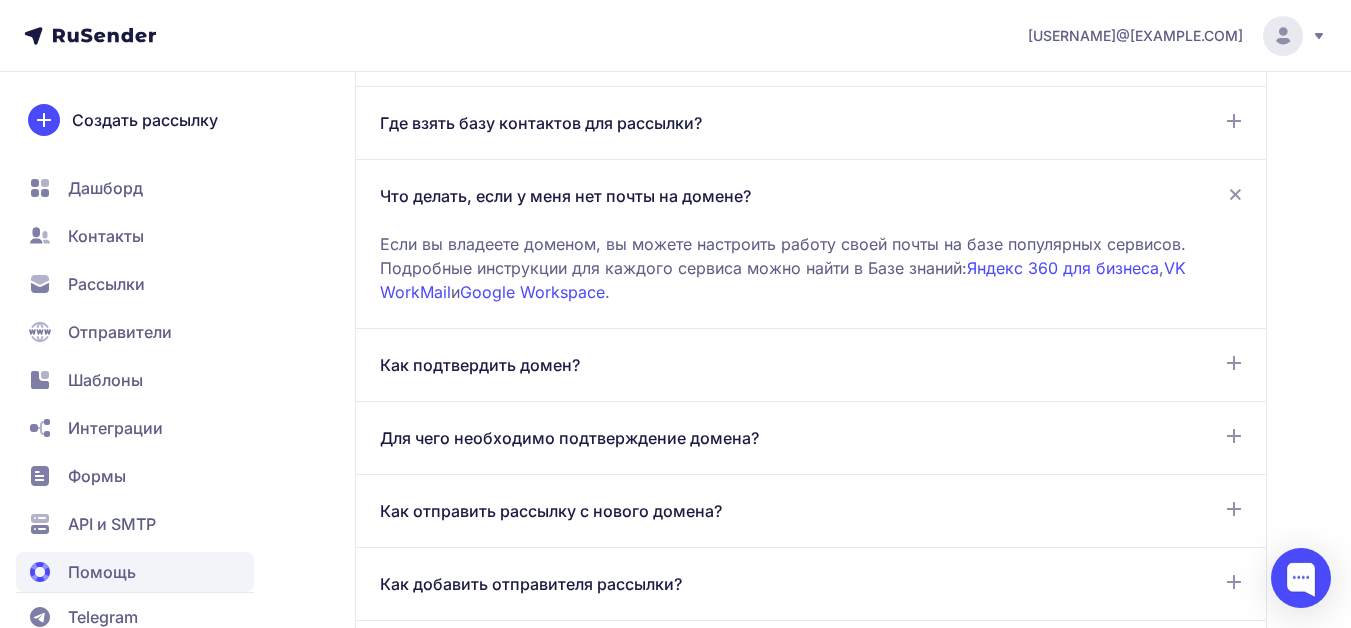 scroll, scrollTop: 900, scrollLeft: 0, axis: vertical 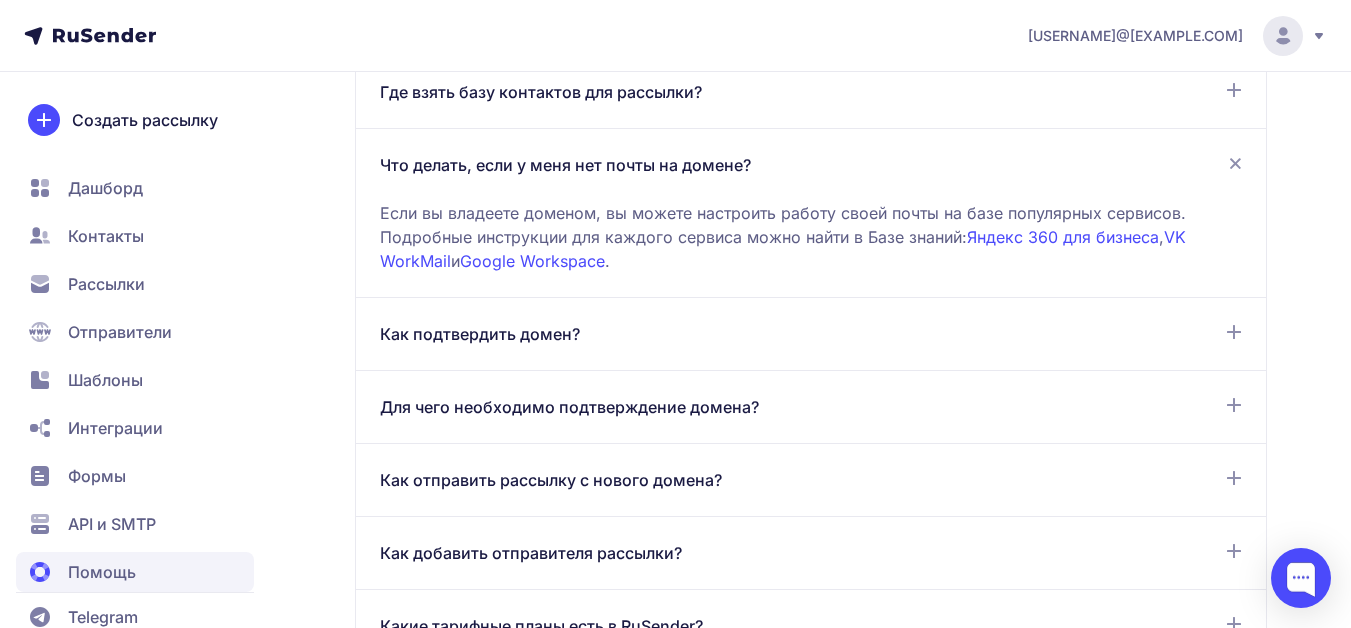 click on "Как отправить рассылку с нового домена?" at bounding box center (551, 480) 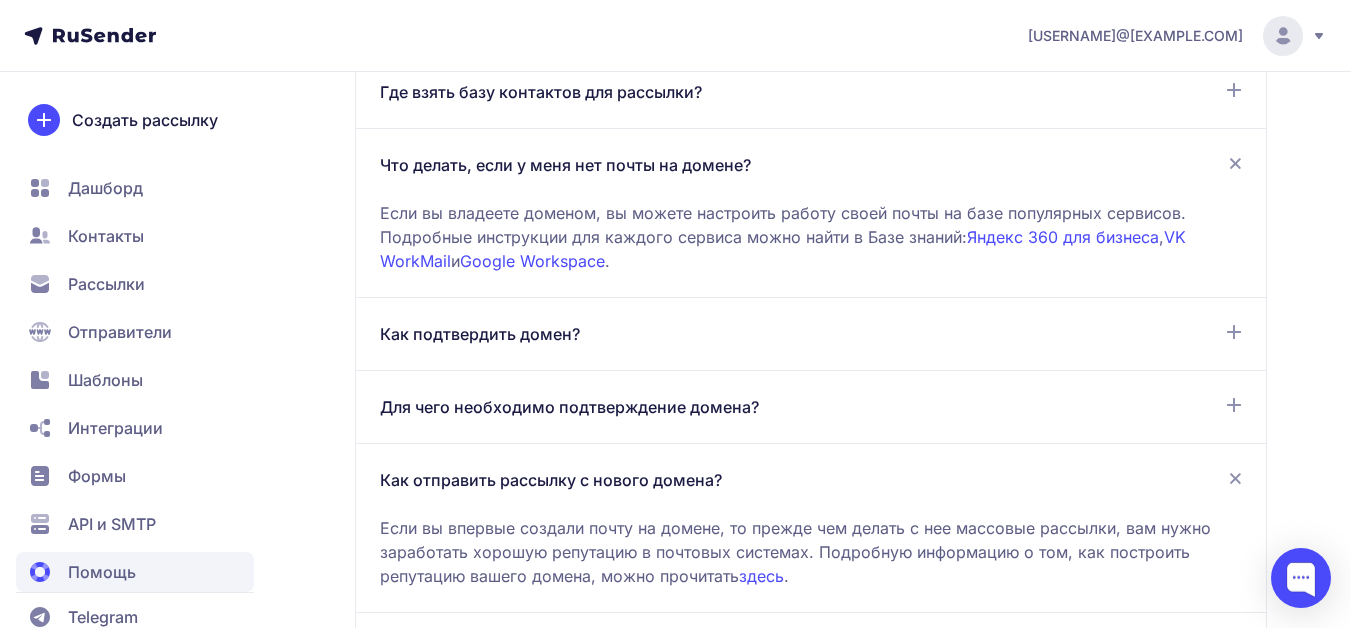 click on "здесь" at bounding box center (761, 576) 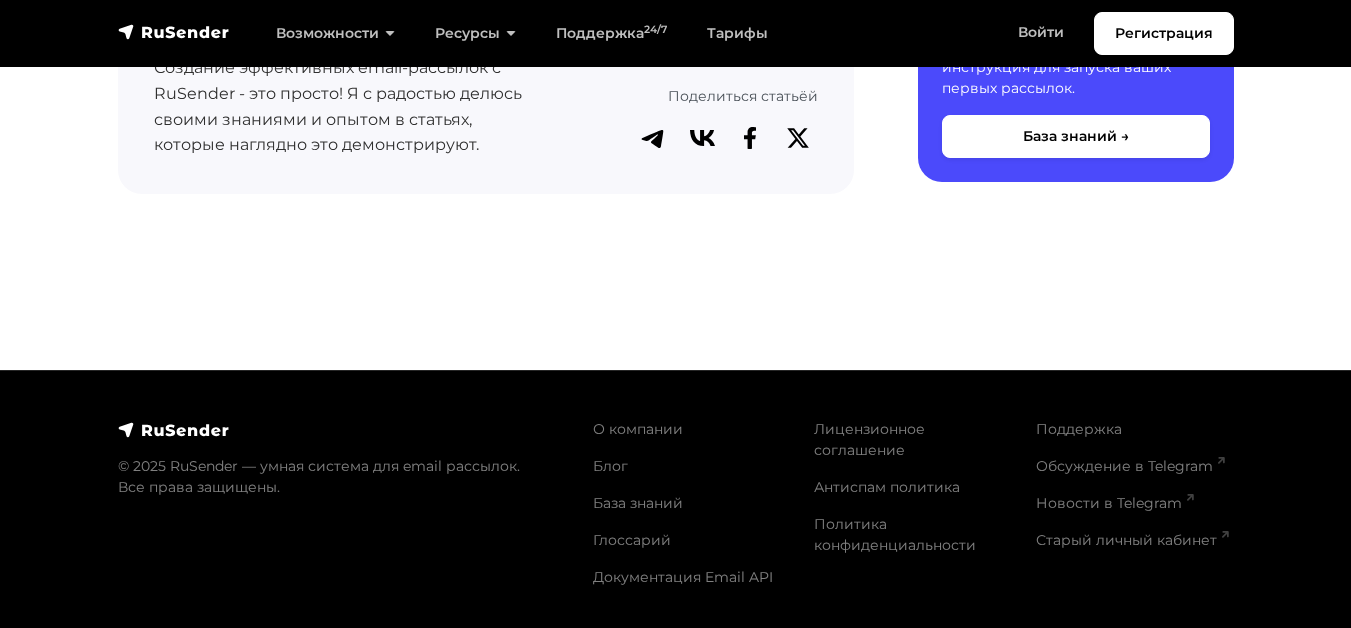 scroll, scrollTop: 2600, scrollLeft: 0, axis: vertical 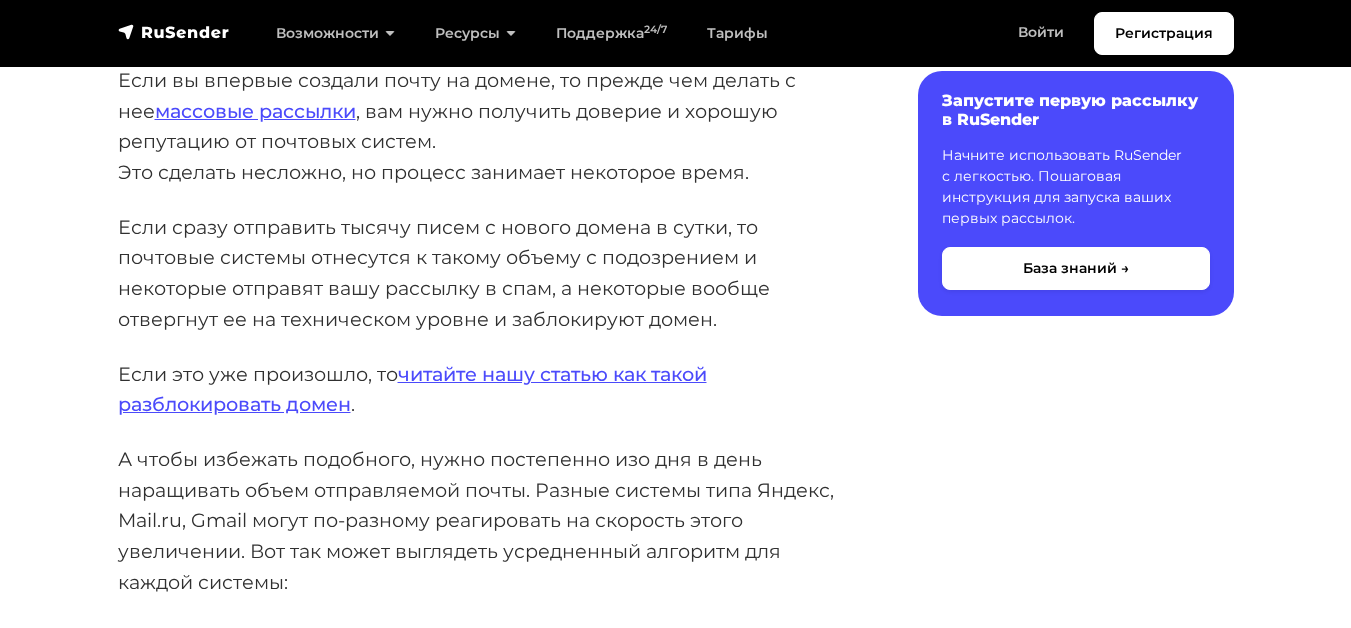 click on "Начните использовать RuSender с легкостью. Пошаговая инструкция для запуска ваших первых рассылок." at bounding box center [1076, 187] 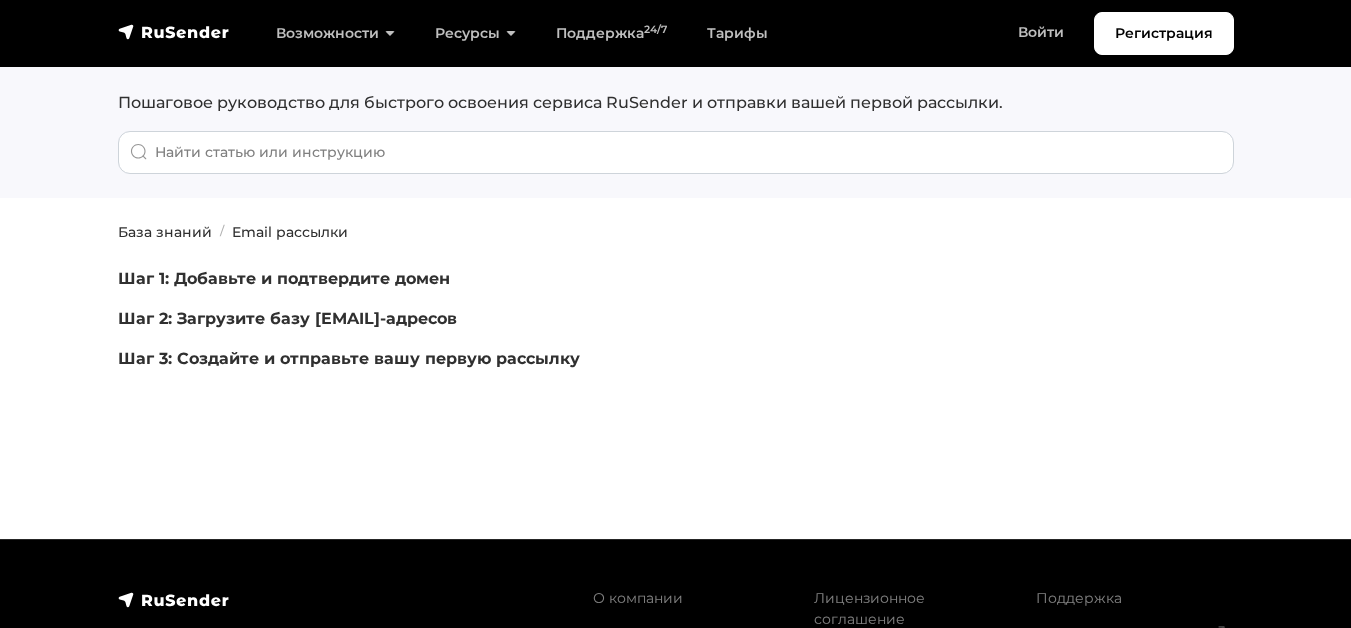 scroll, scrollTop: 93, scrollLeft: 0, axis: vertical 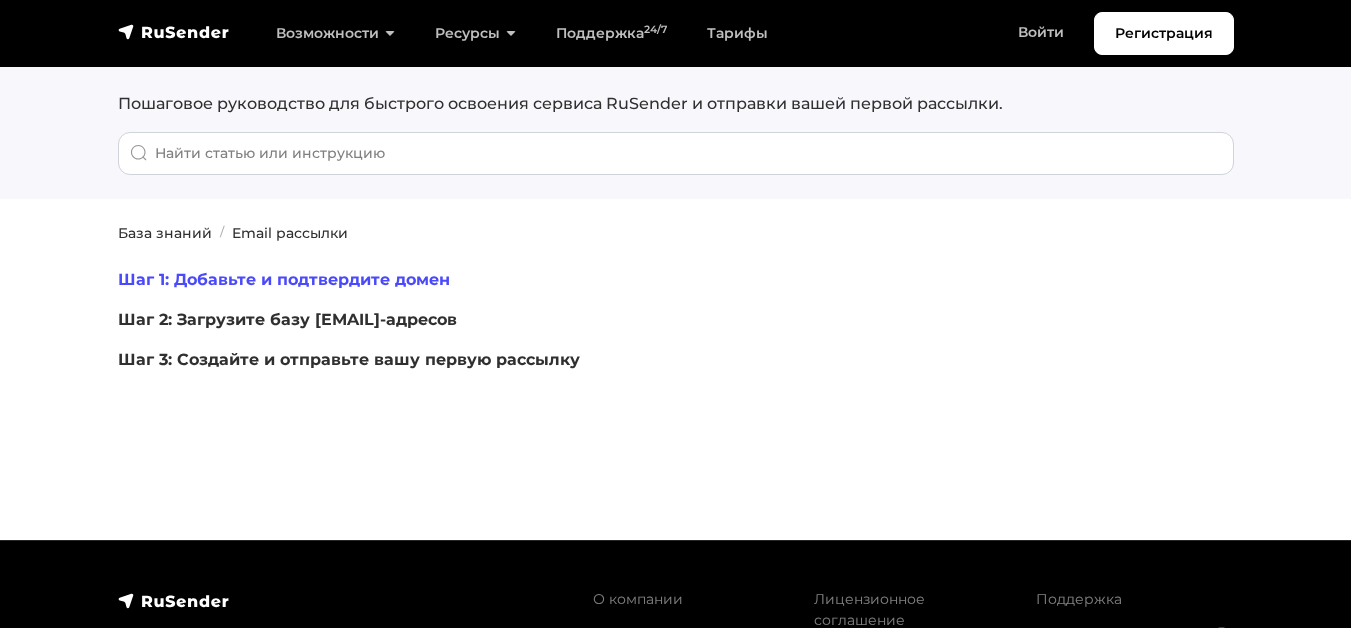click on "Шаг 1: Добавьте и подтвердите домен" at bounding box center [284, 279] 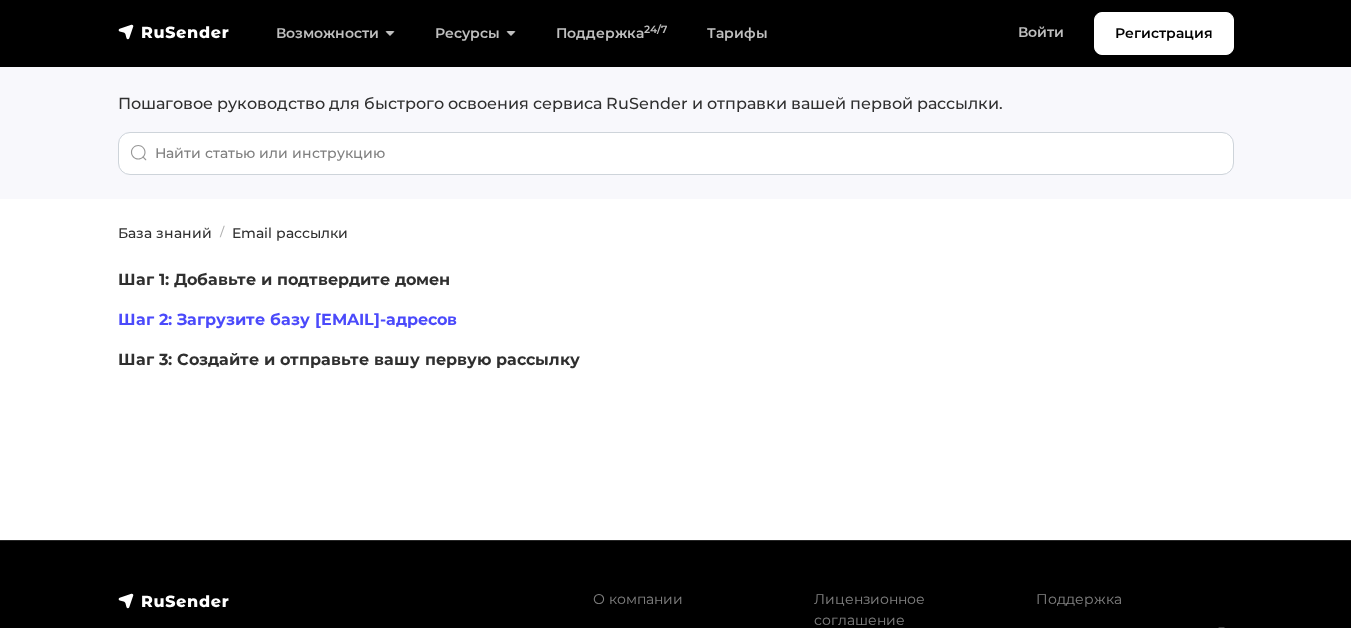 click on "Шаг 2: Загрузите базу email-адресов" at bounding box center (287, 319) 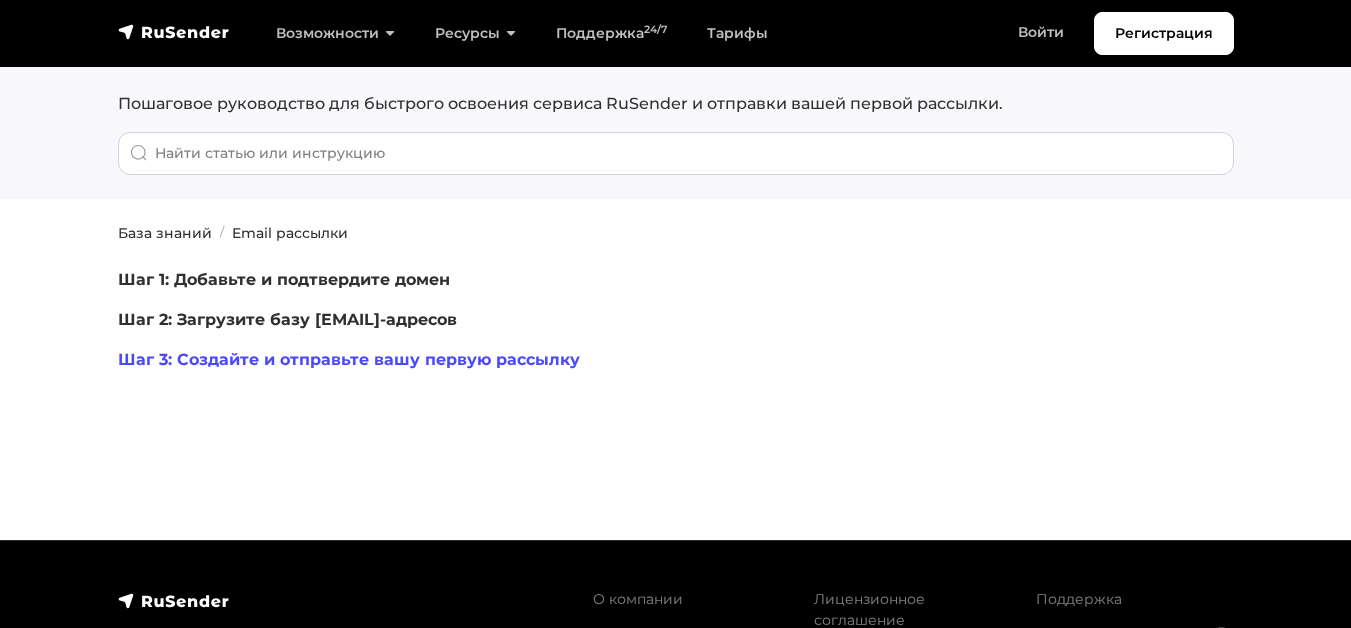 click on "Шаг 3: Создайте и отправьте вашу первую рассылку" at bounding box center (349, 359) 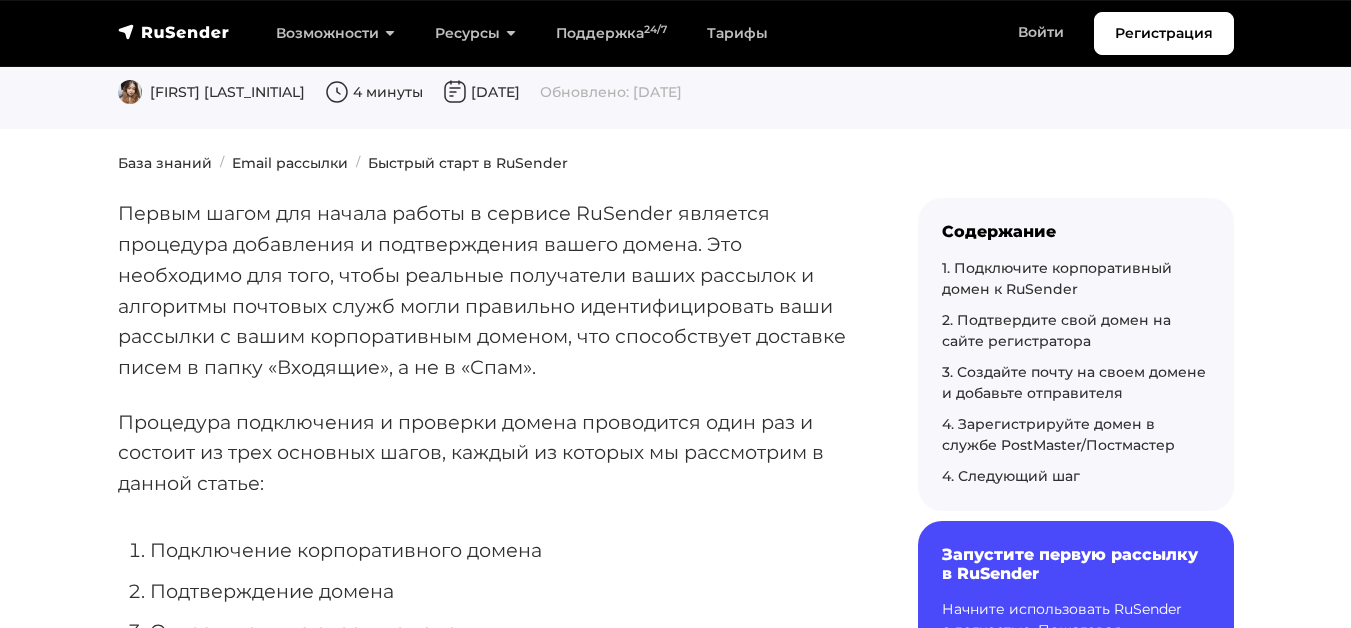 scroll, scrollTop: 0, scrollLeft: 0, axis: both 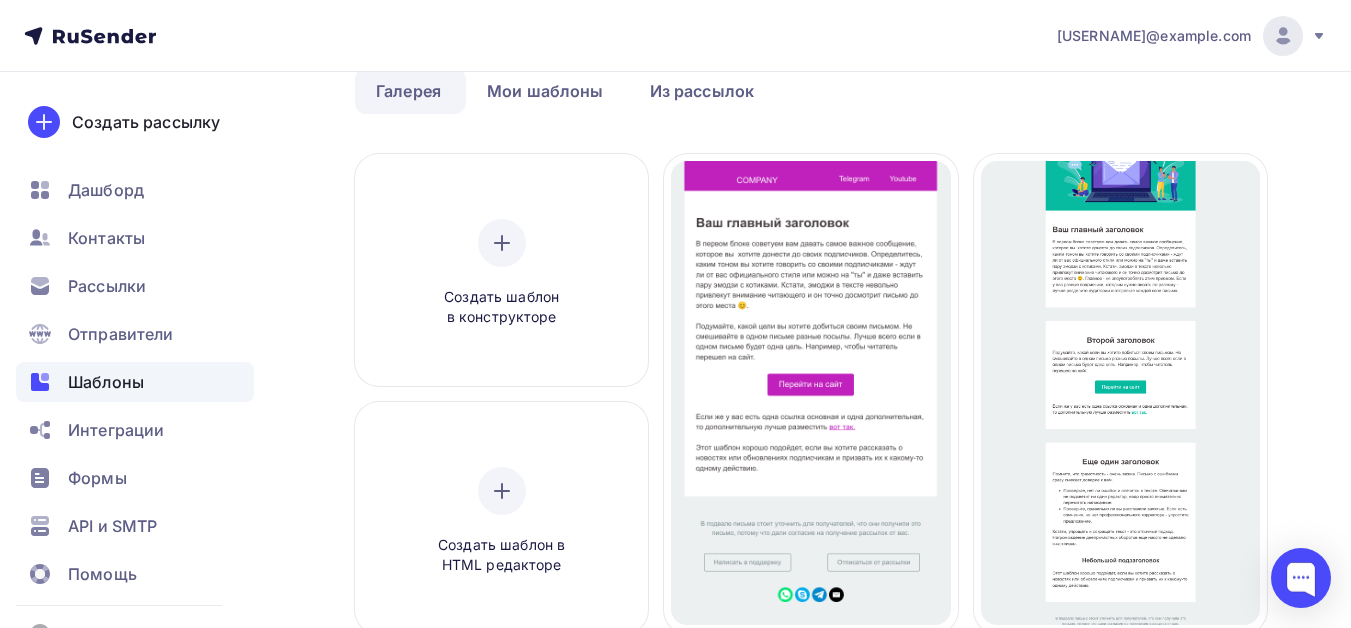 click on "Галерея" at bounding box center [408, 91] 